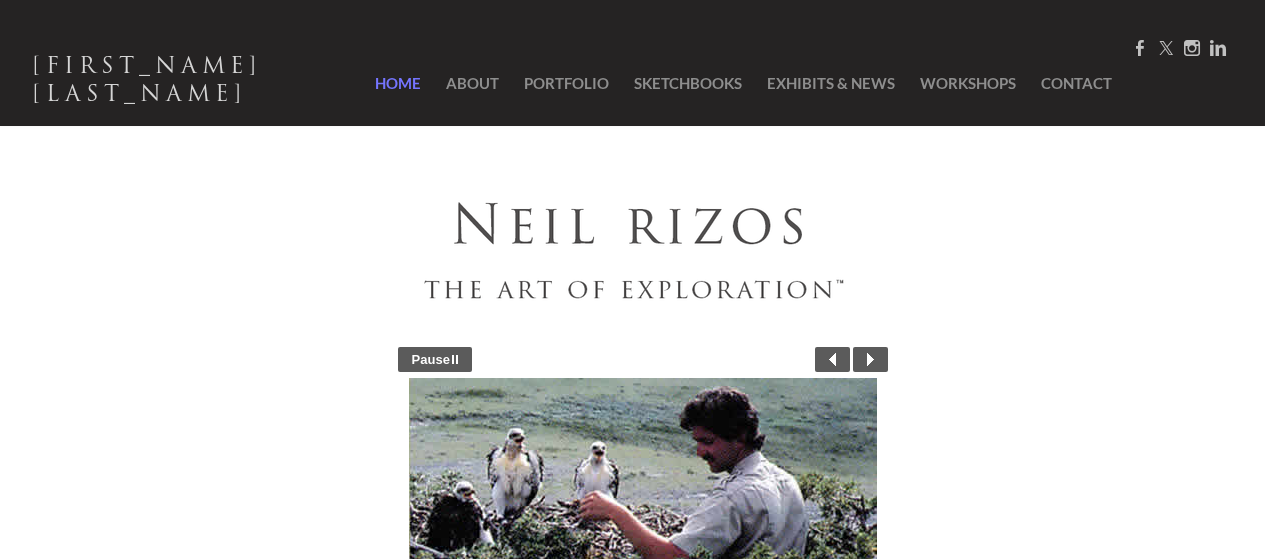 scroll, scrollTop: 0, scrollLeft: 0, axis: both 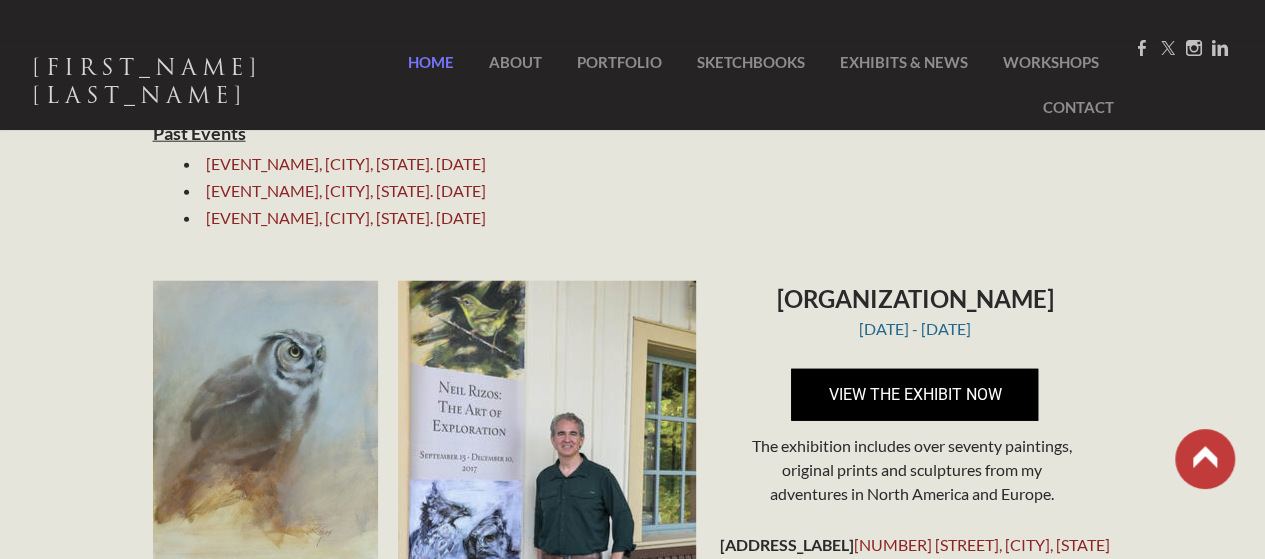 click on "View the exhibit NOW" at bounding box center (914, 395) 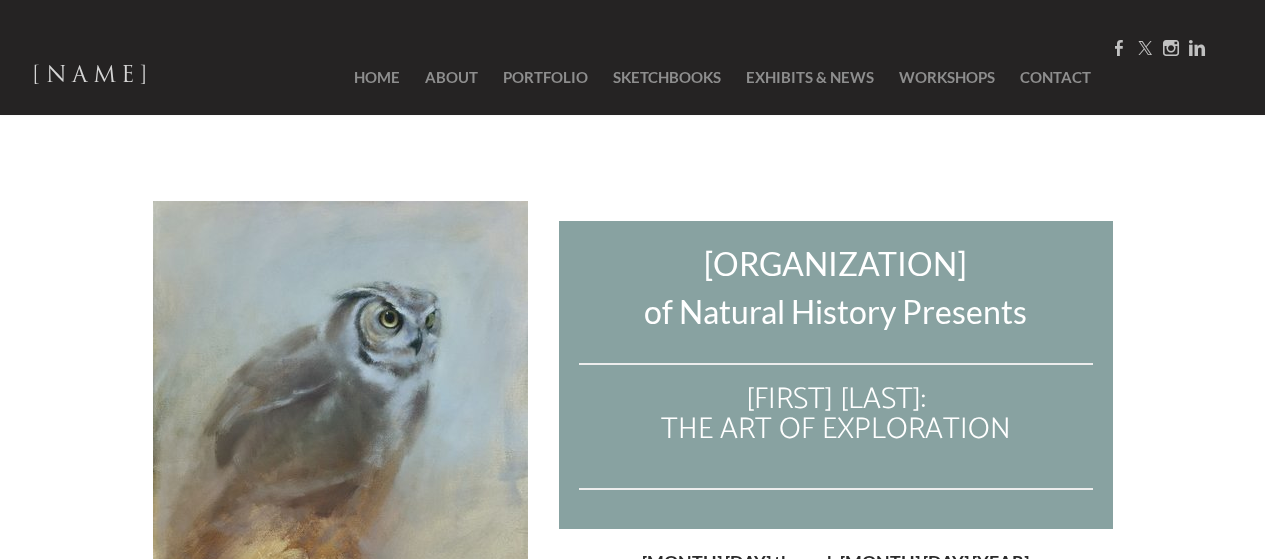 scroll, scrollTop: 0, scrollLeft: 0, axis: both 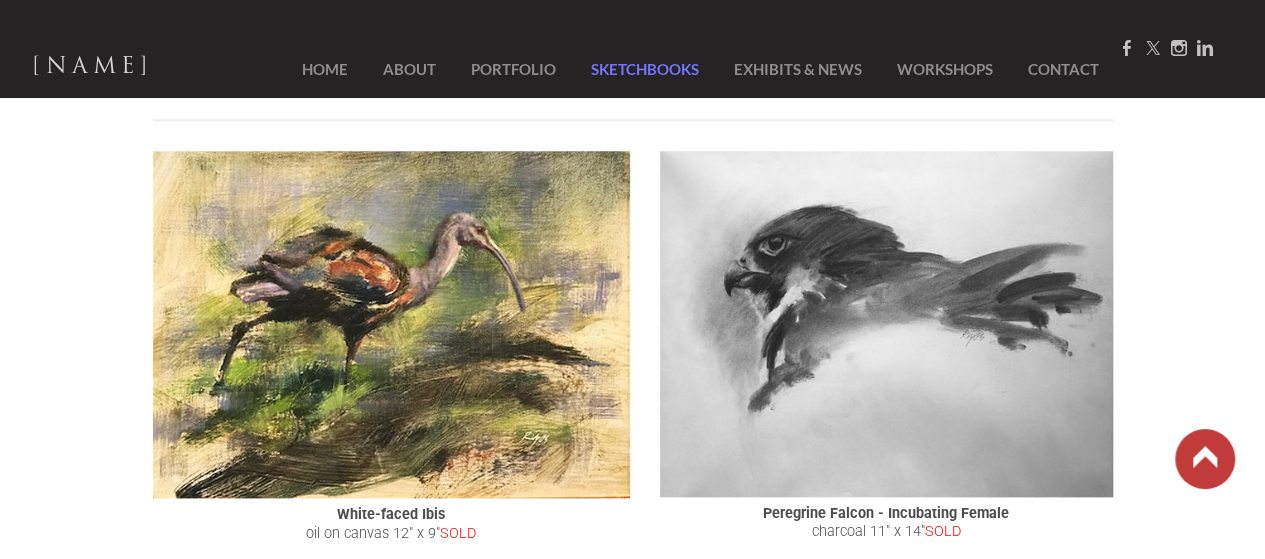 click on "SketchBooks" at bounding box center [645, 69] 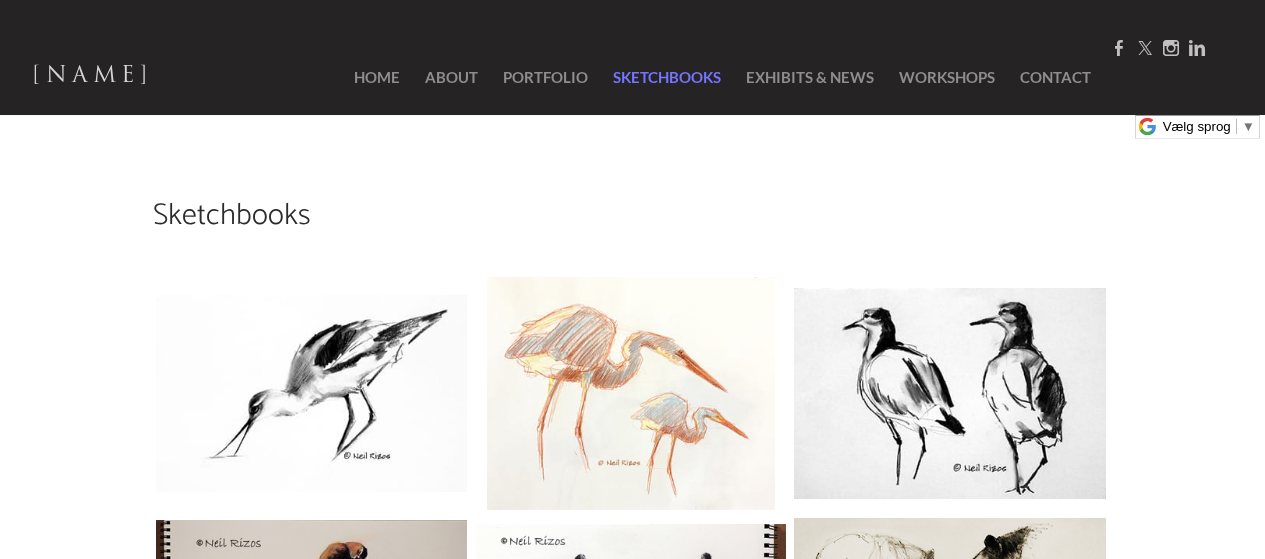 scroll, scrollTop: 0, scrollLeft: 0, axis: both 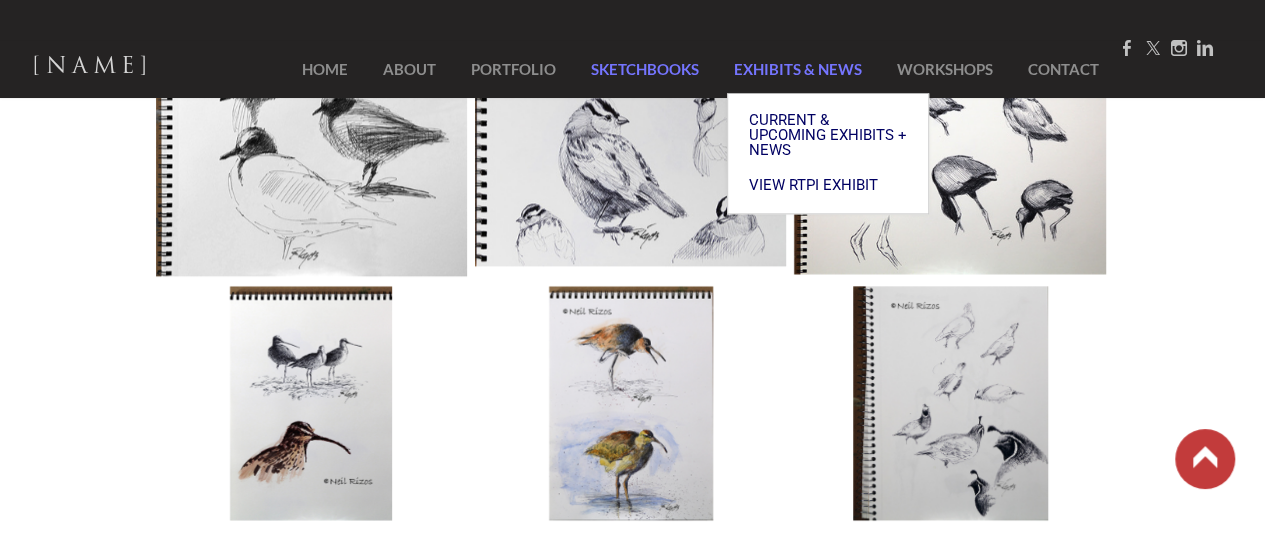 click on "Exhibits & News" at bounding box center (798, 69) 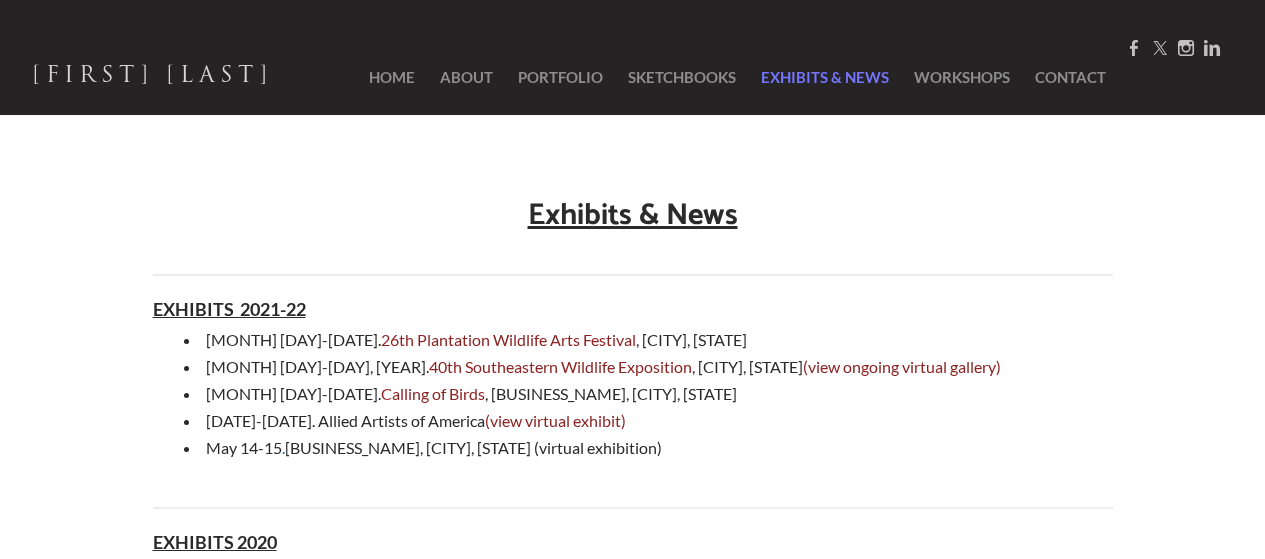 scroll, scrollTop: 0, scrollLeft: 0, axis: both 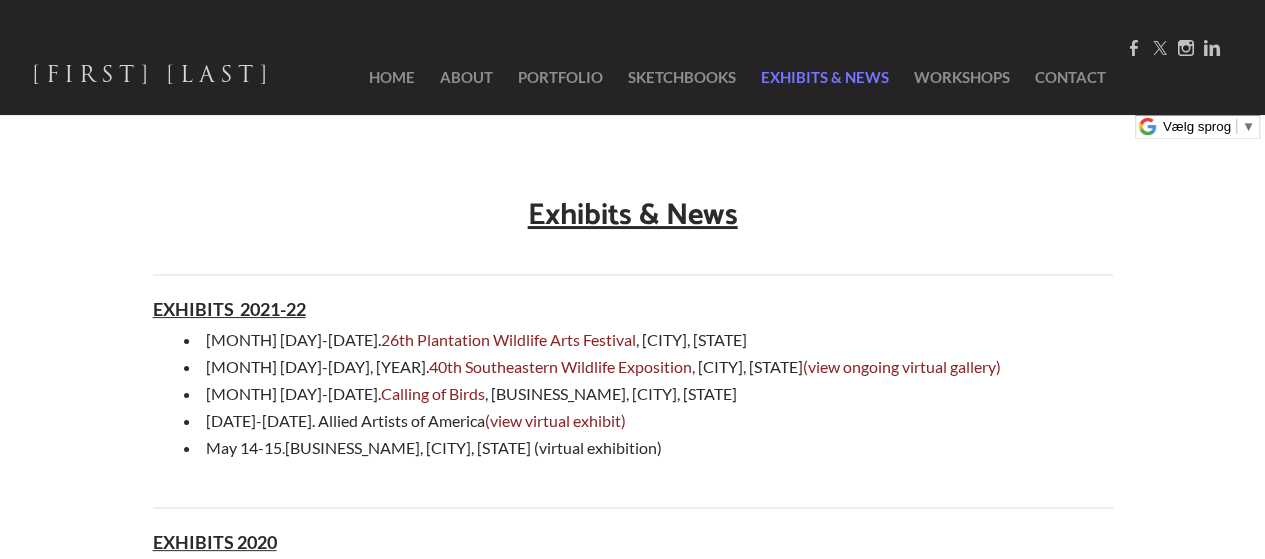 click on "26th Plantation Wildlife Arts Festival" at bounding box center [508, 339] 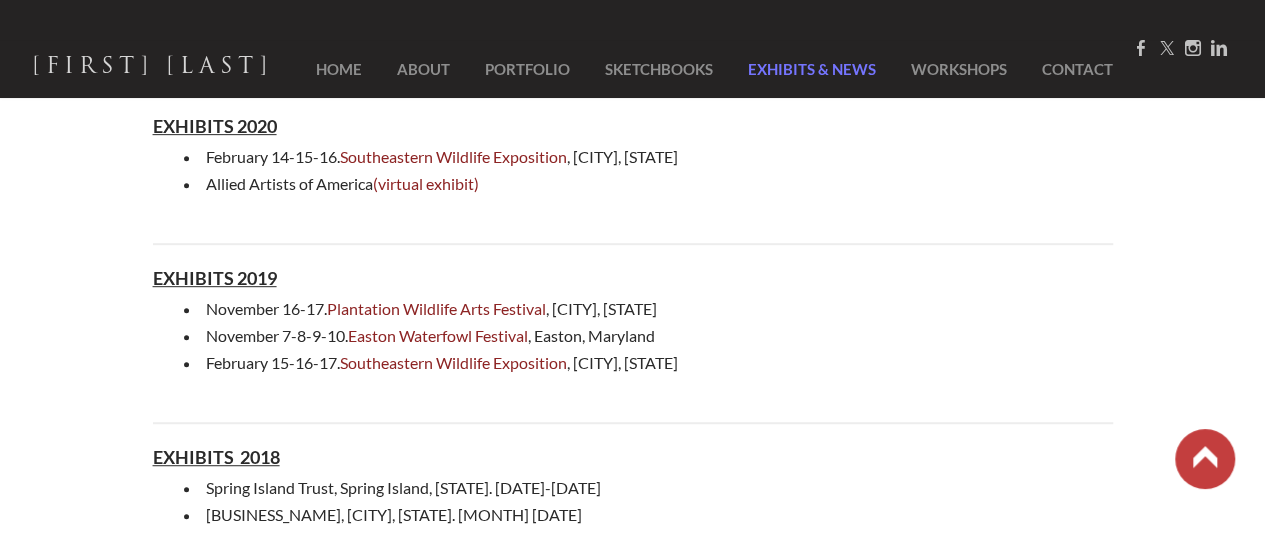 scroll, scrollTop: 0, scrollLeft: 0, axis: both 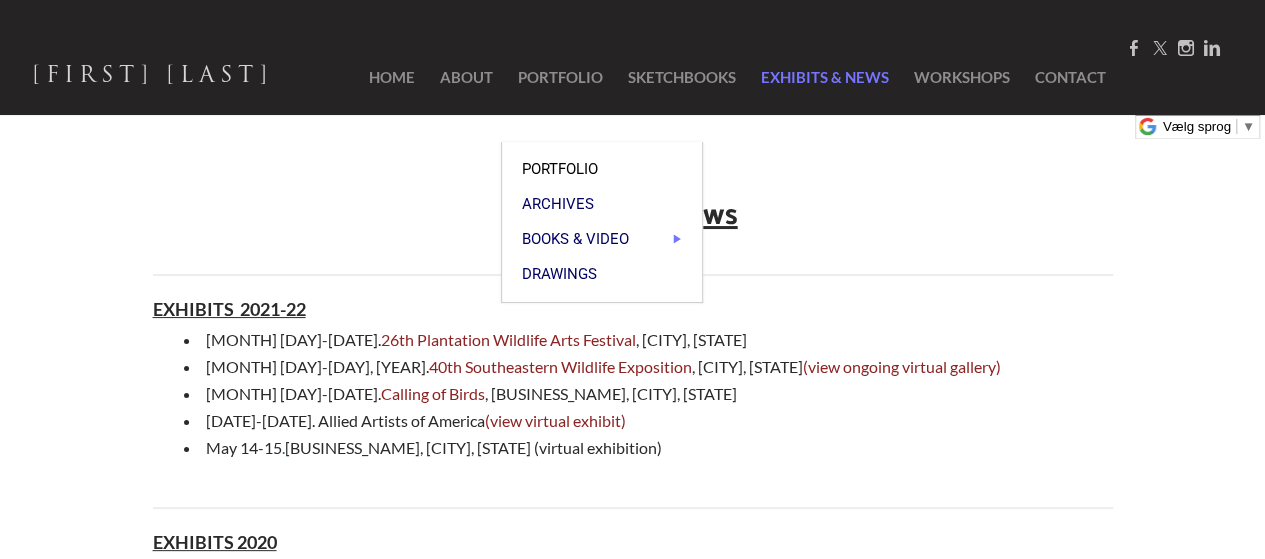 click on "Portfolio" at bounding box center [602, 169] 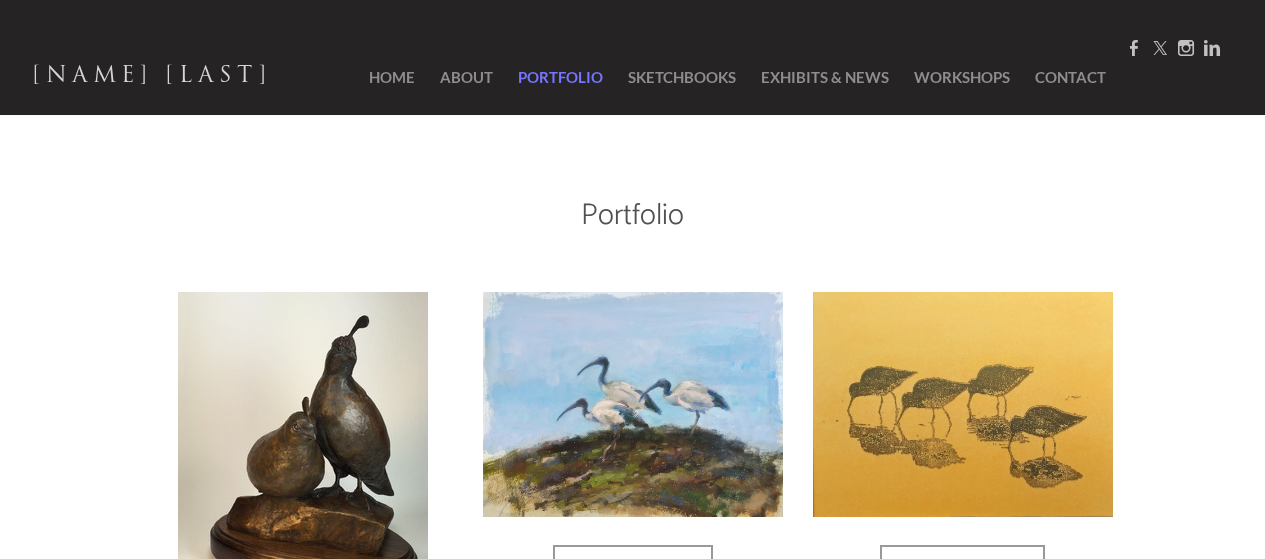 scroll, scrollTop: 0, scrollLeft: 0, axis: both 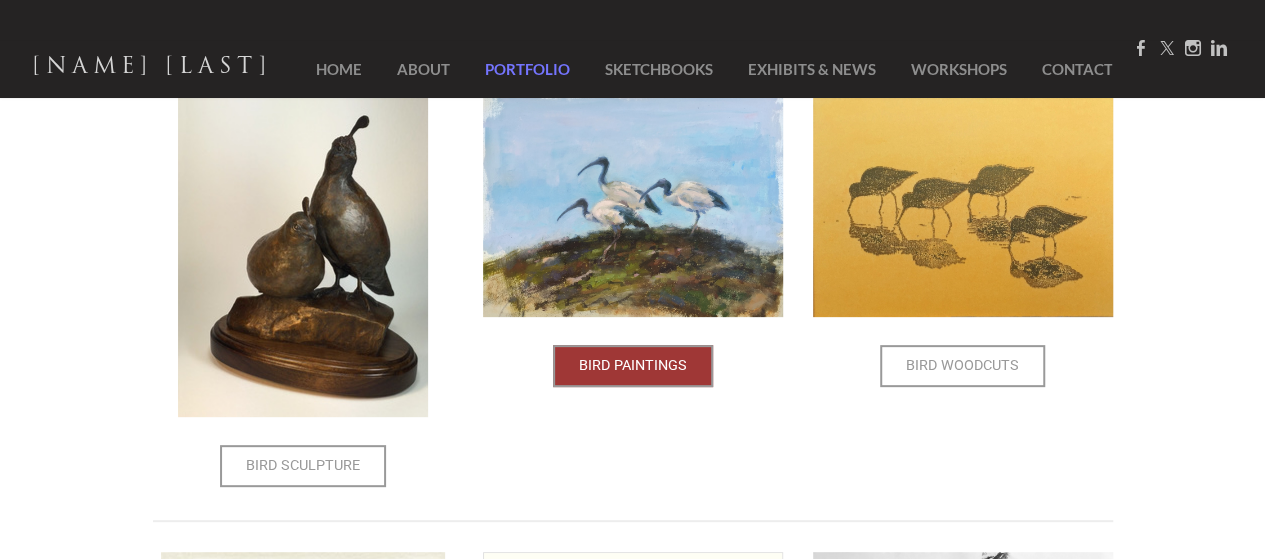 click on "Bird Paintings" at bounding box center [633, 366] 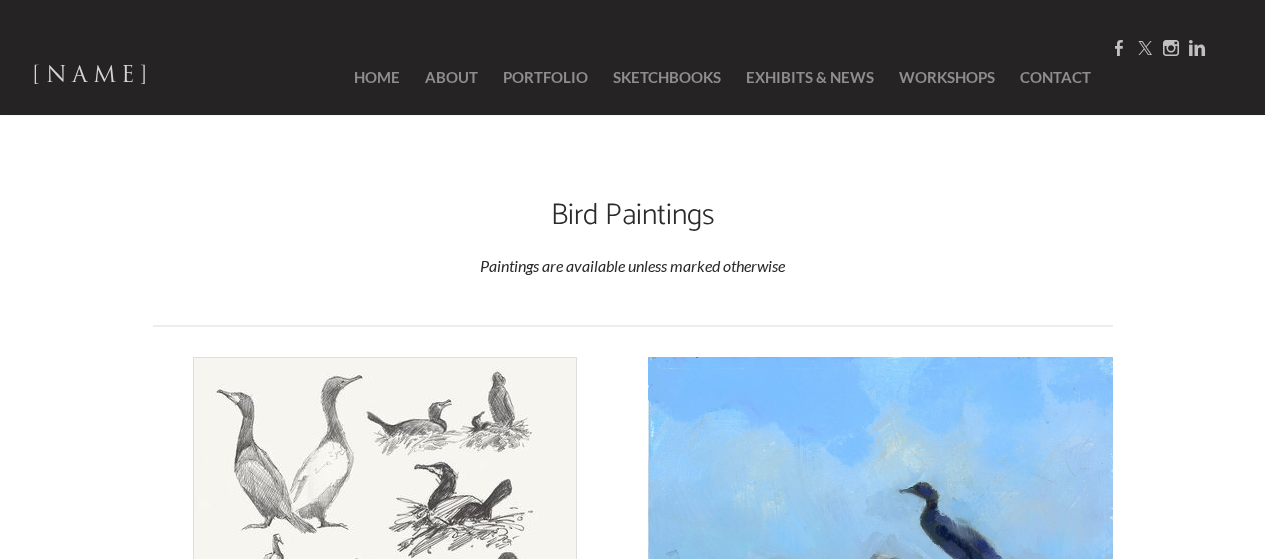 scroll, scrollTop: 0, scrollLeft: 0, axis: both 